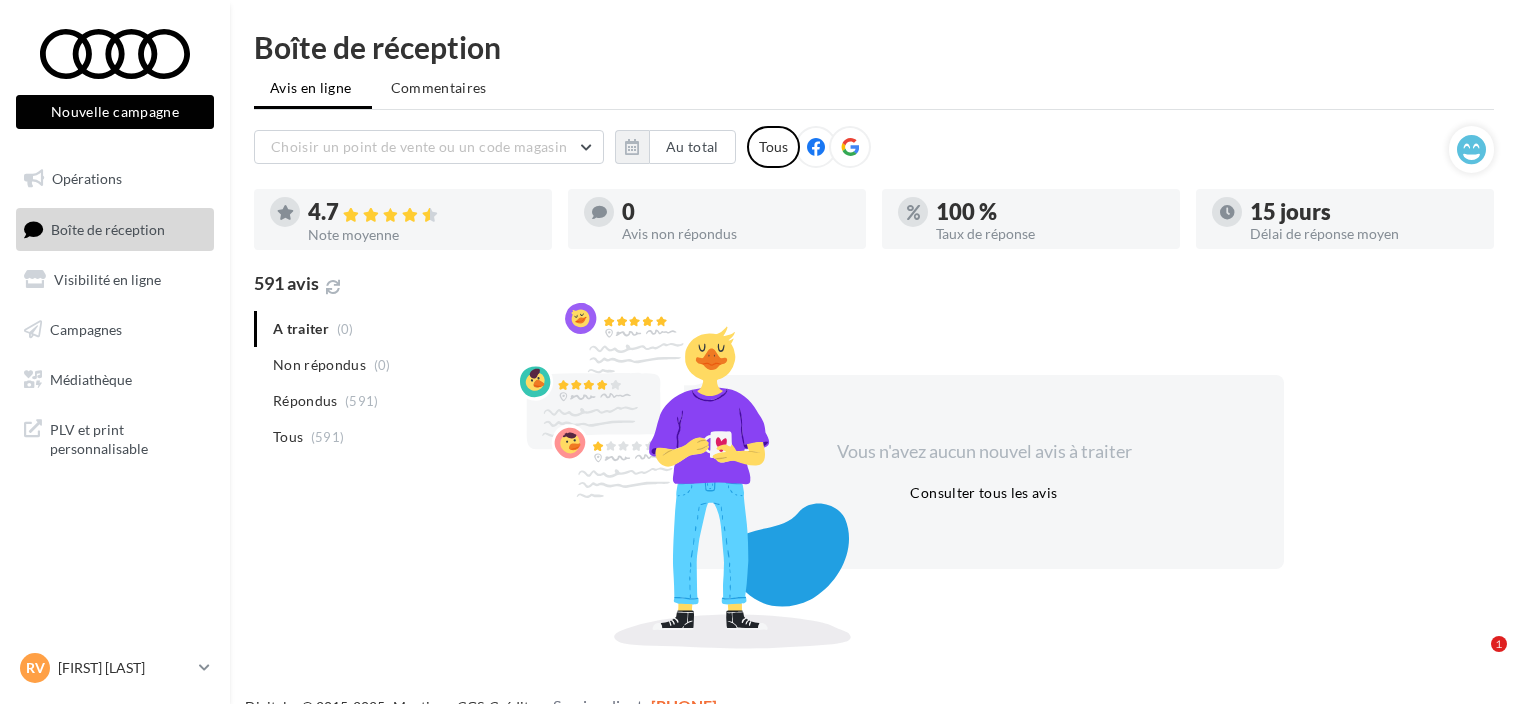 scroll, scrollTop: 0, scrollLeft: 0, axis: both 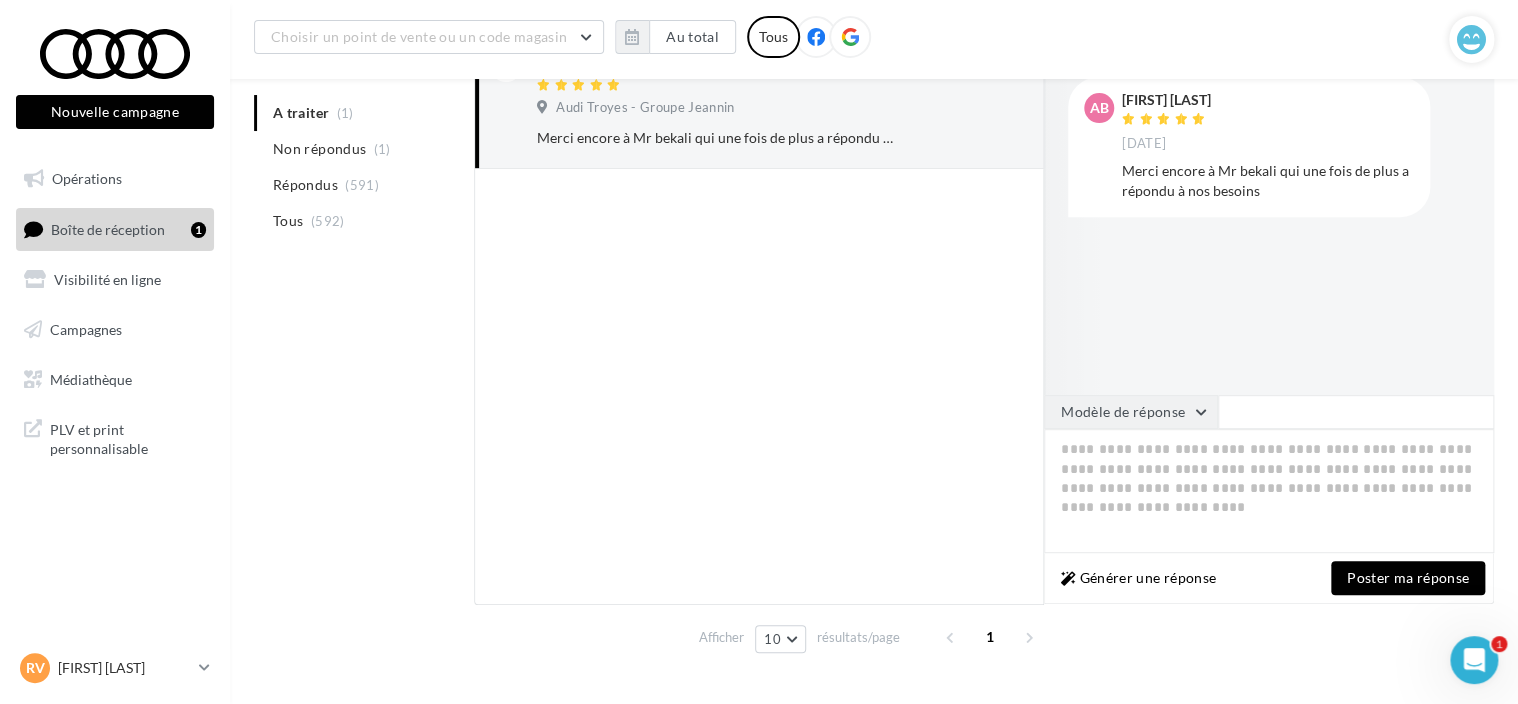 click on "Modèle de réponse" at bounding box center [1131, 412] 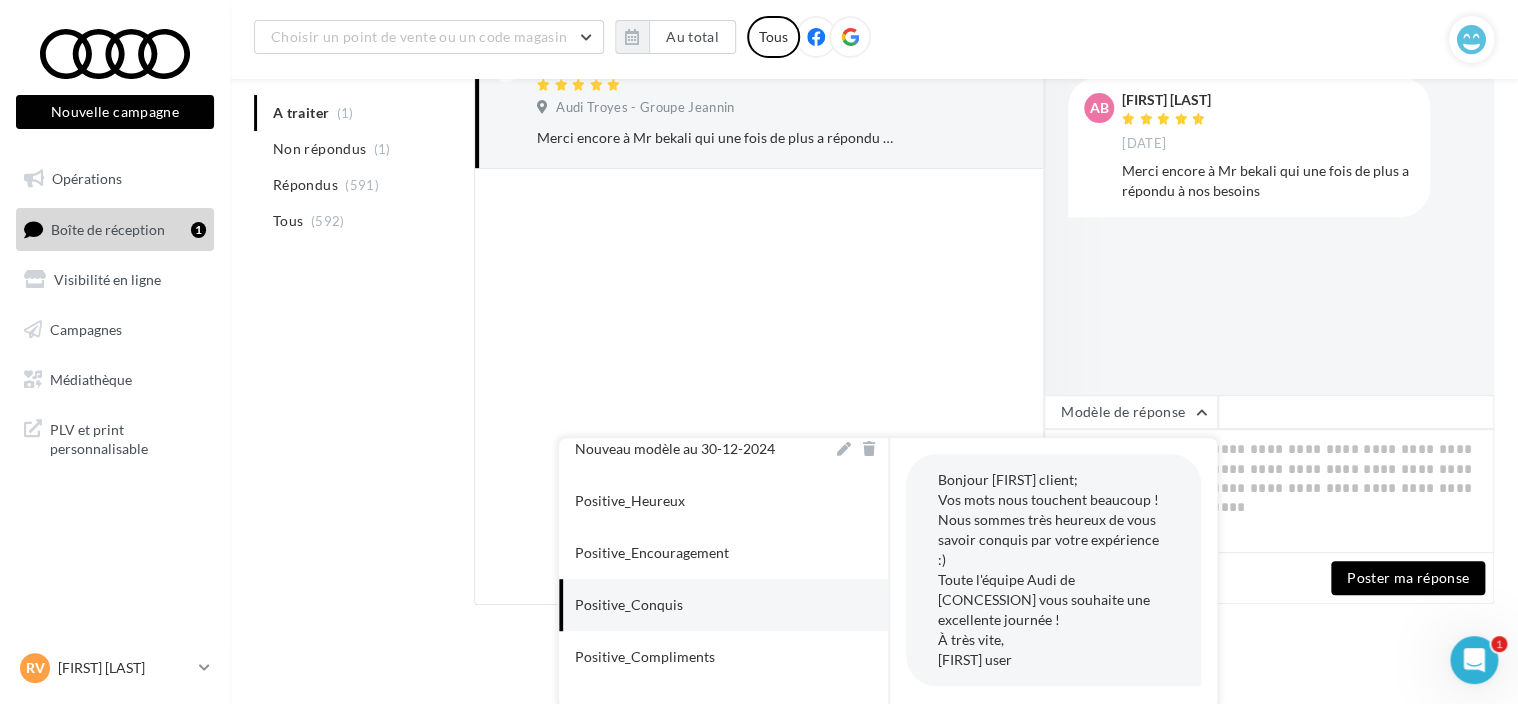 scroll, scrollTop: 300, scrollLeft: 0, axis: vertical 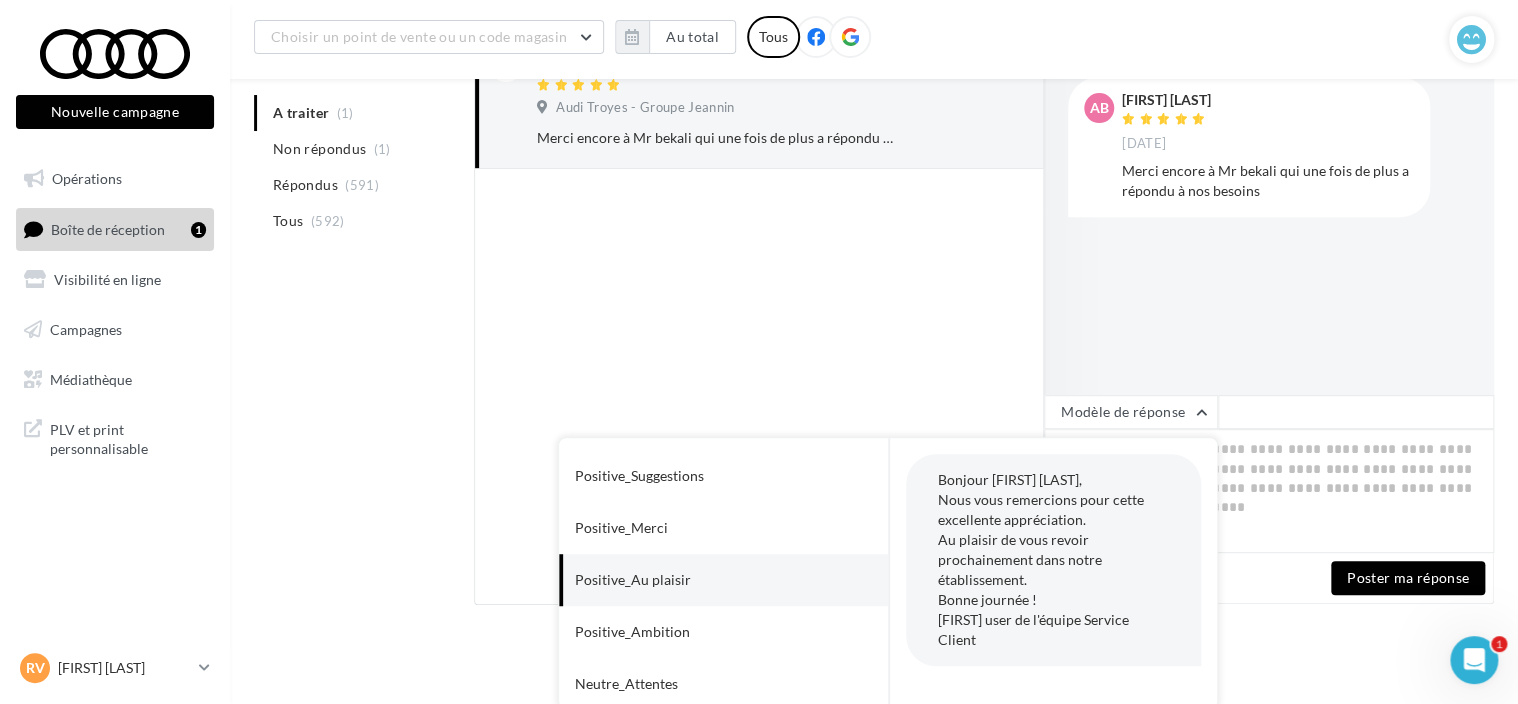 click on "Positive_Au plaisir" at bounding box center (633, 580) 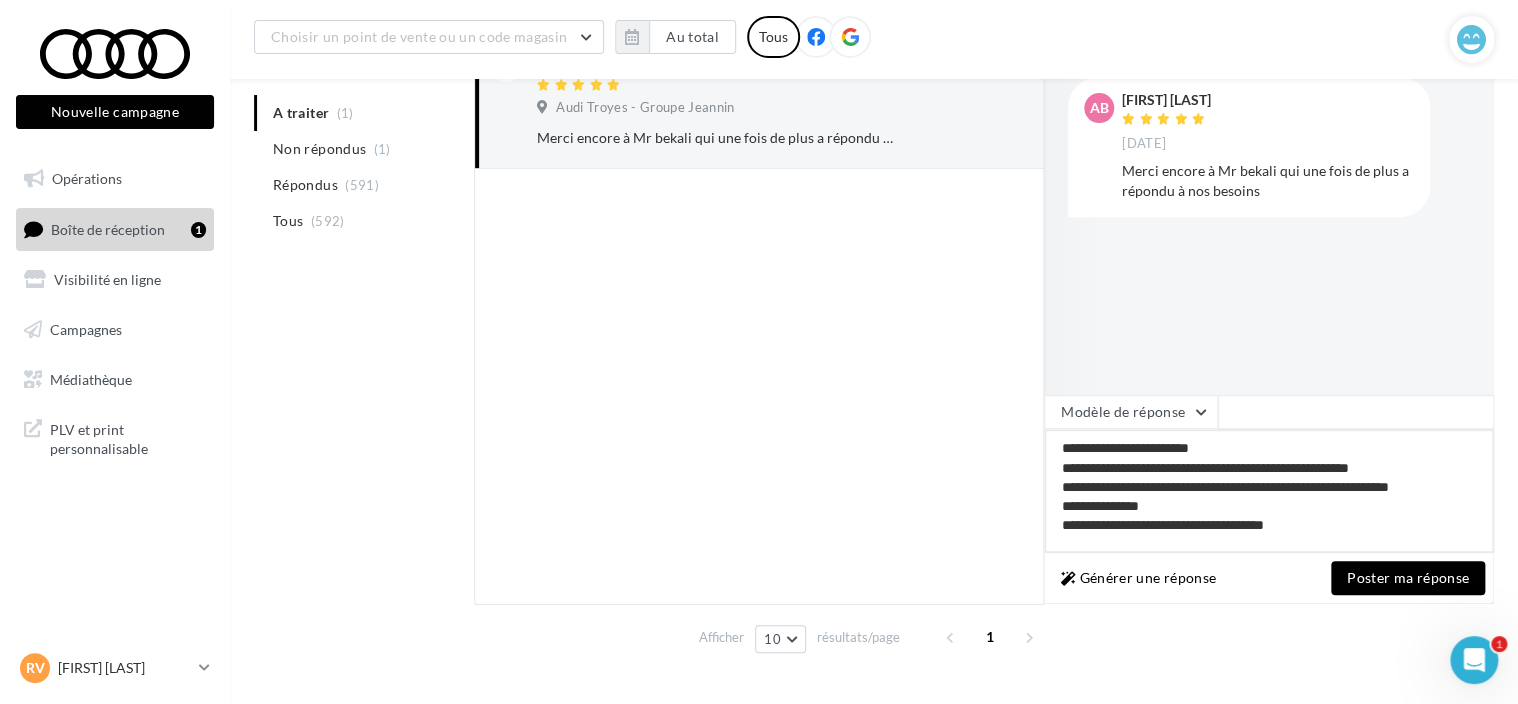 drag, startPoint x: 1215, startPoint y: 447, endPoint x: 1115, endPoint y: 448, distance: 100.005 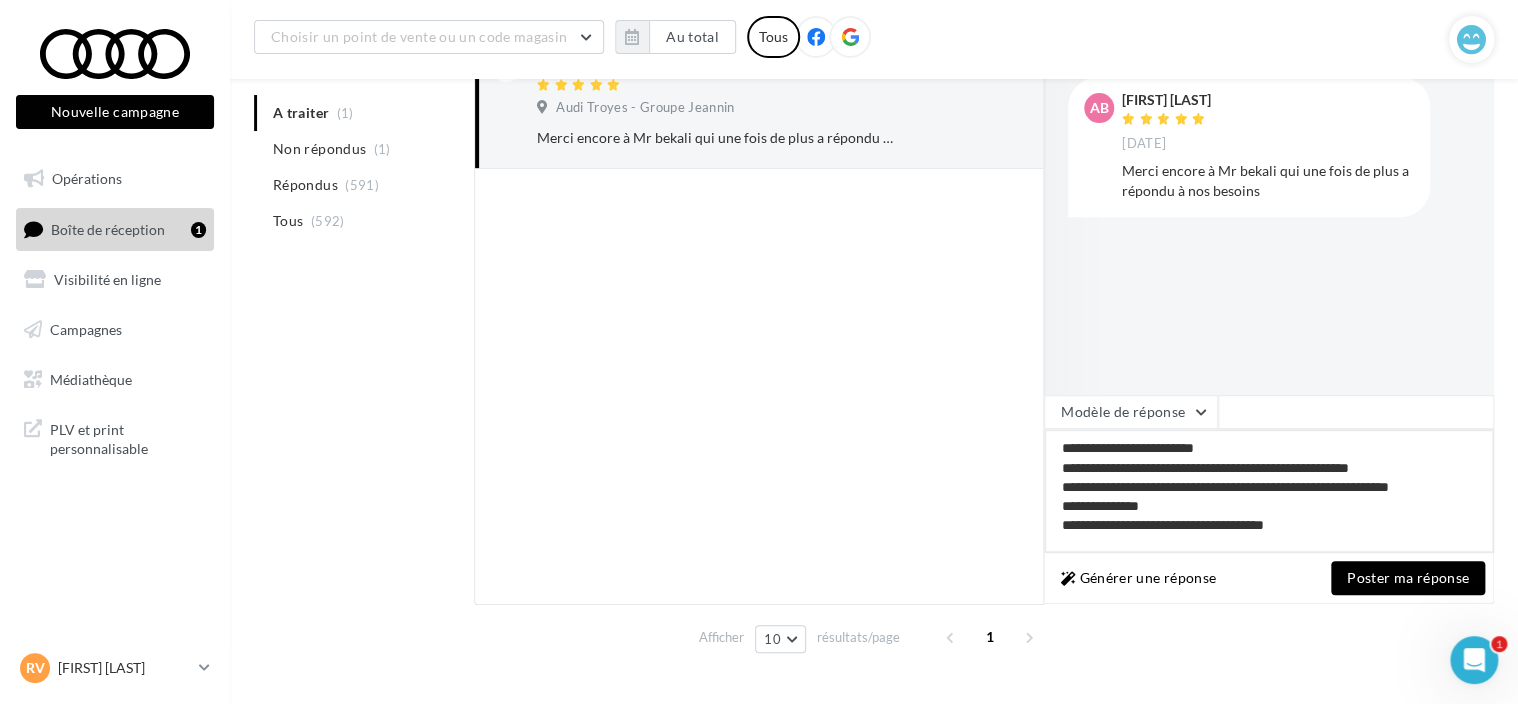 drag, startPoint x: 1318, startPoint y: 528, endPoint x: 1044, endPoint y: 536, distance: 274.11676 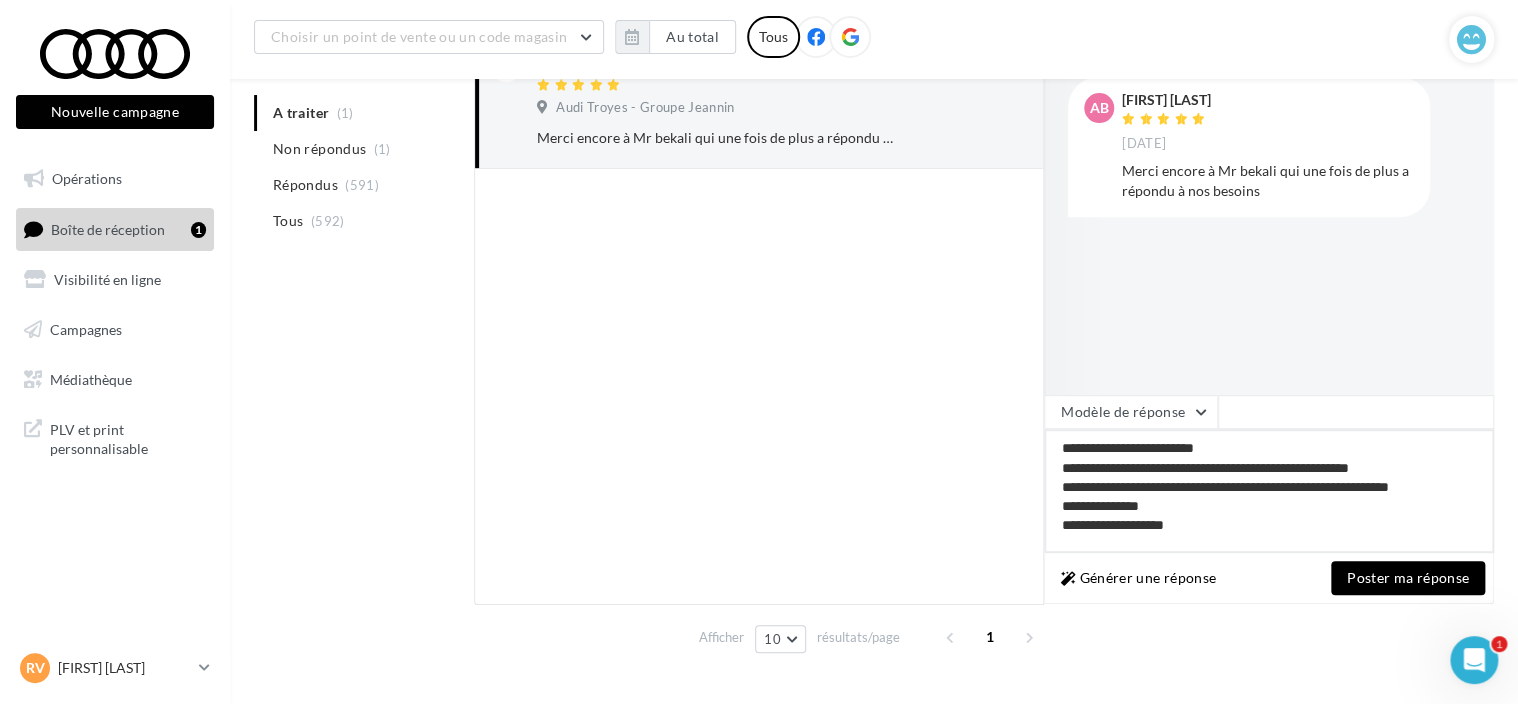 type on "**********" 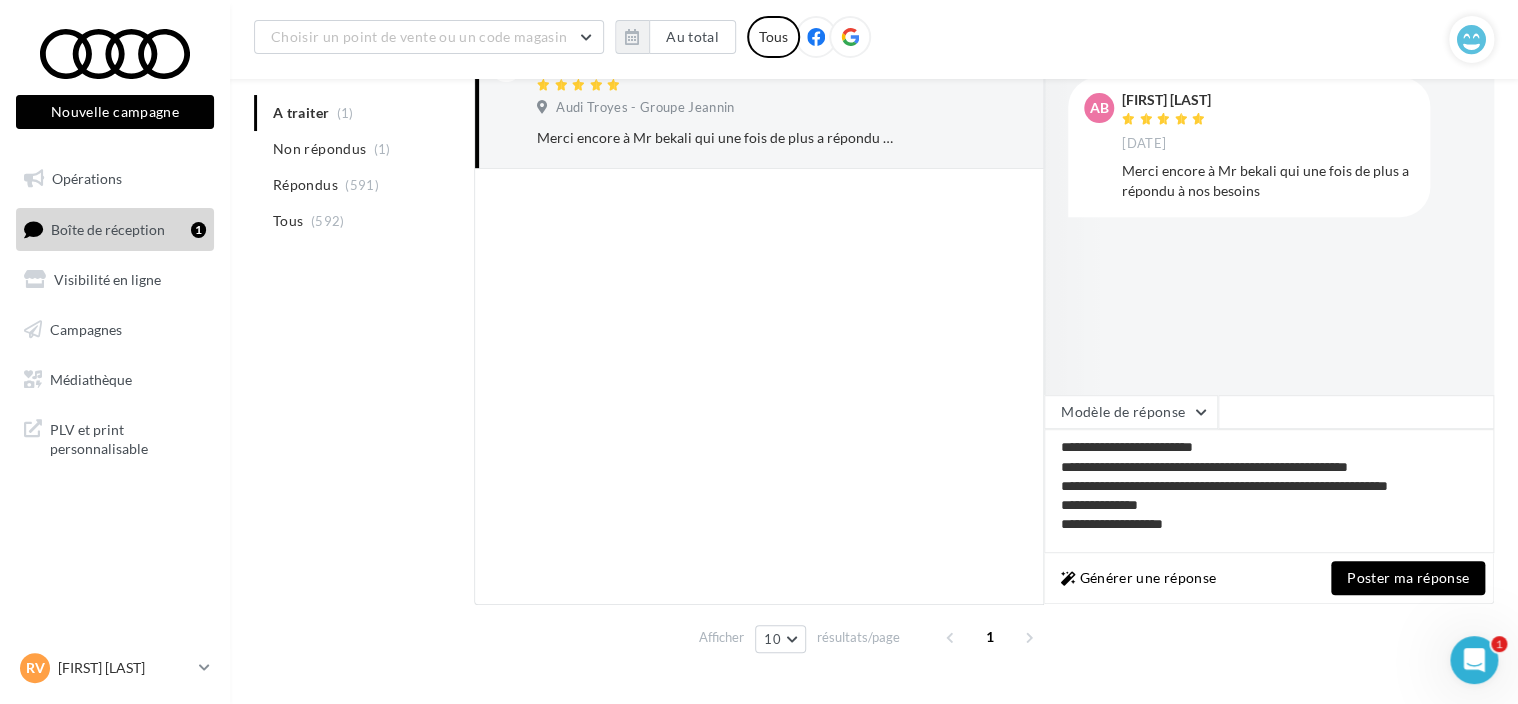 click on "Poster ma réponse" at bounding box center (1408, 578) 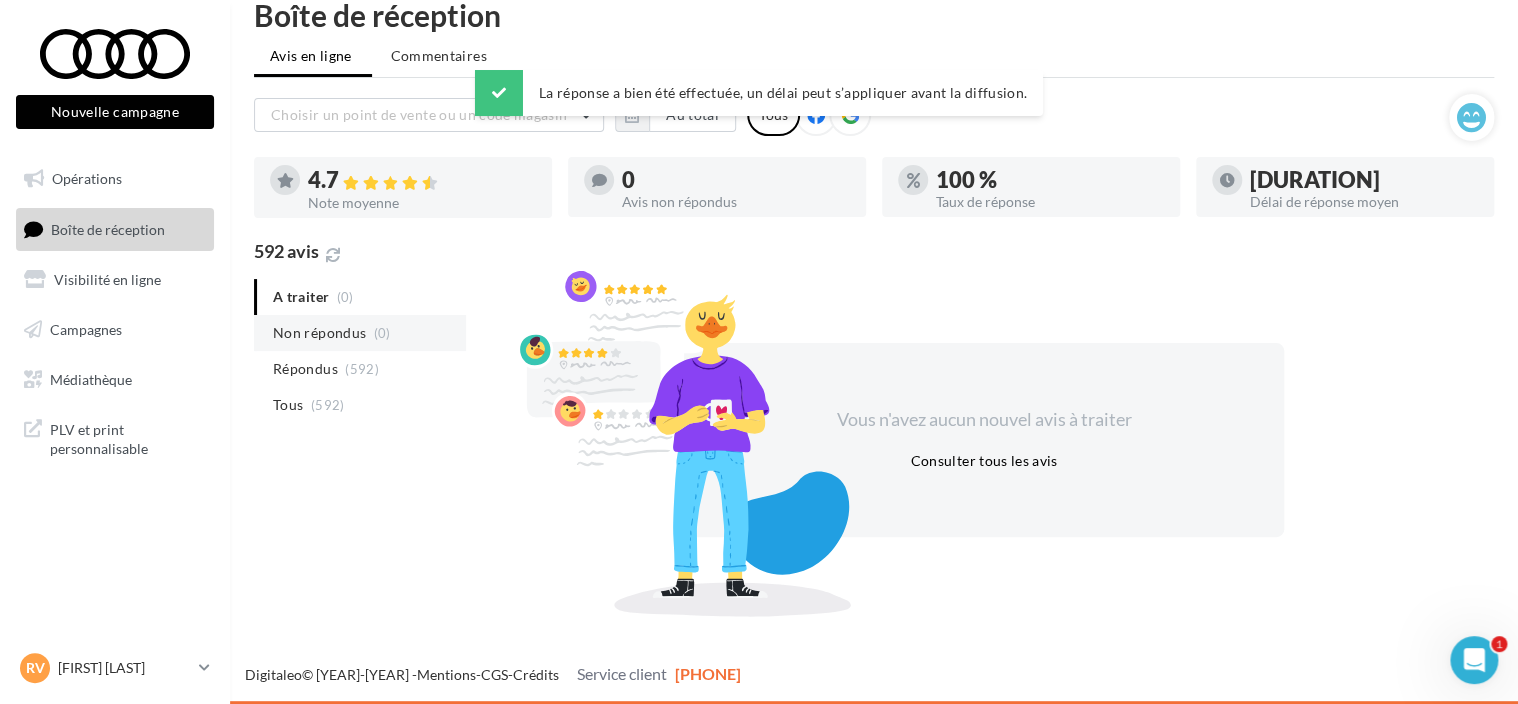 click on "Non répondus" at bounding box center (319, 333) 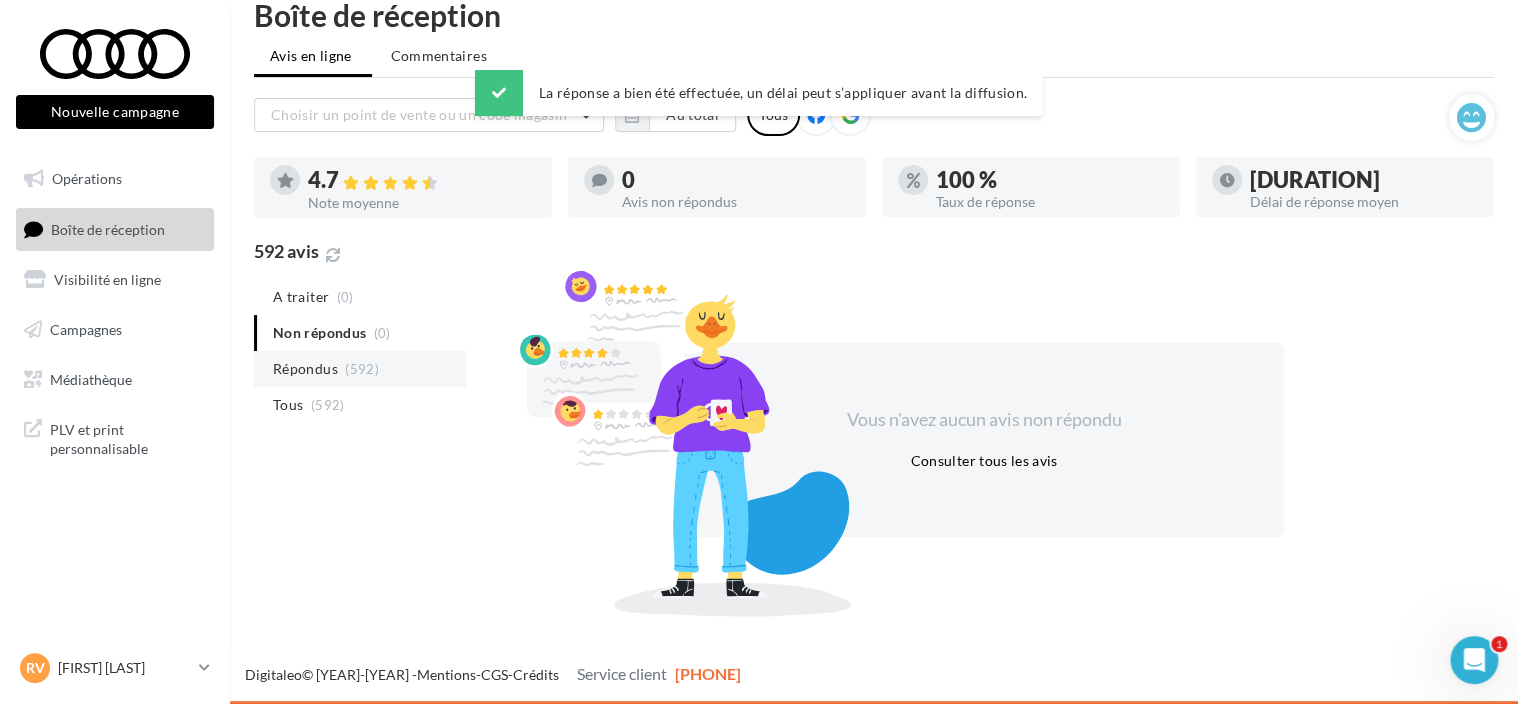 click on "Répondus" at bounding box center [301, 297] 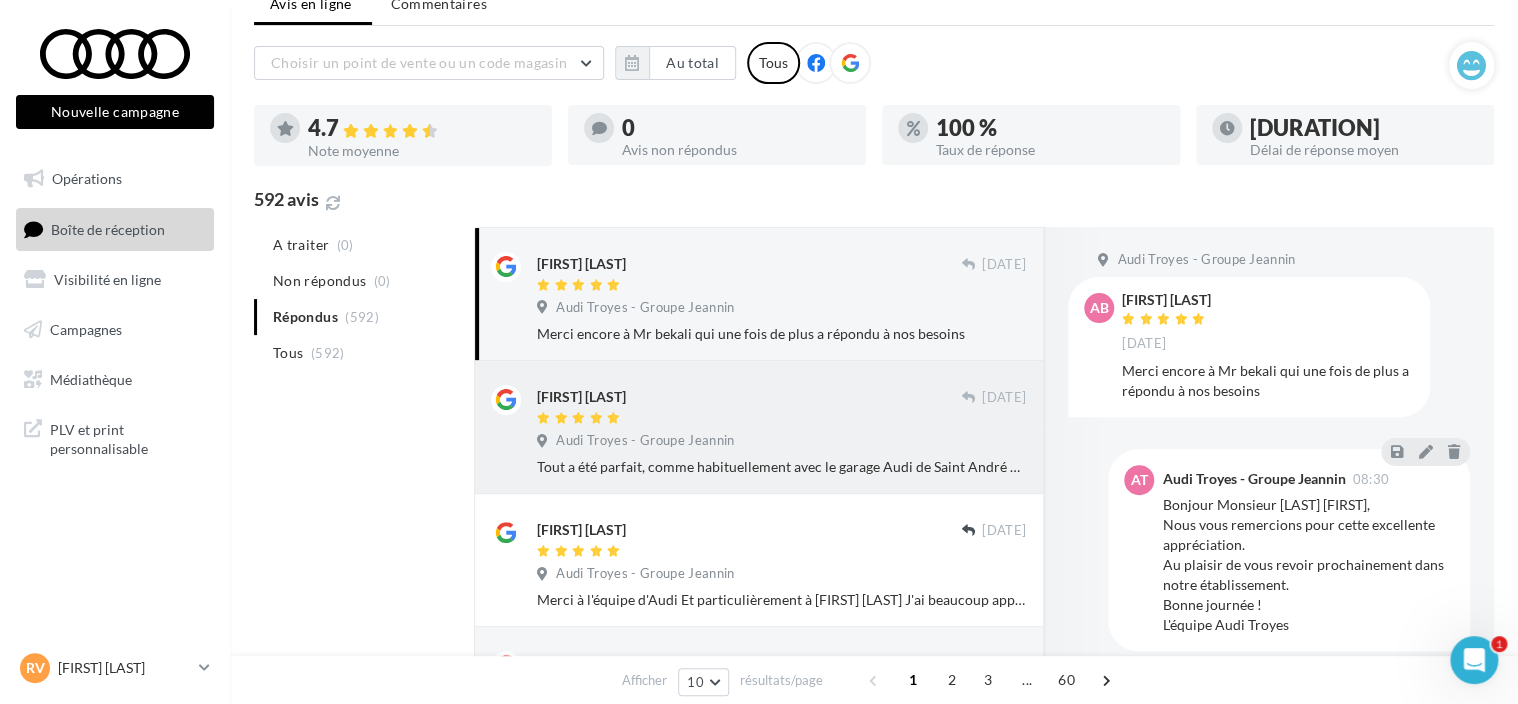 click at bounding box center (749, 419) 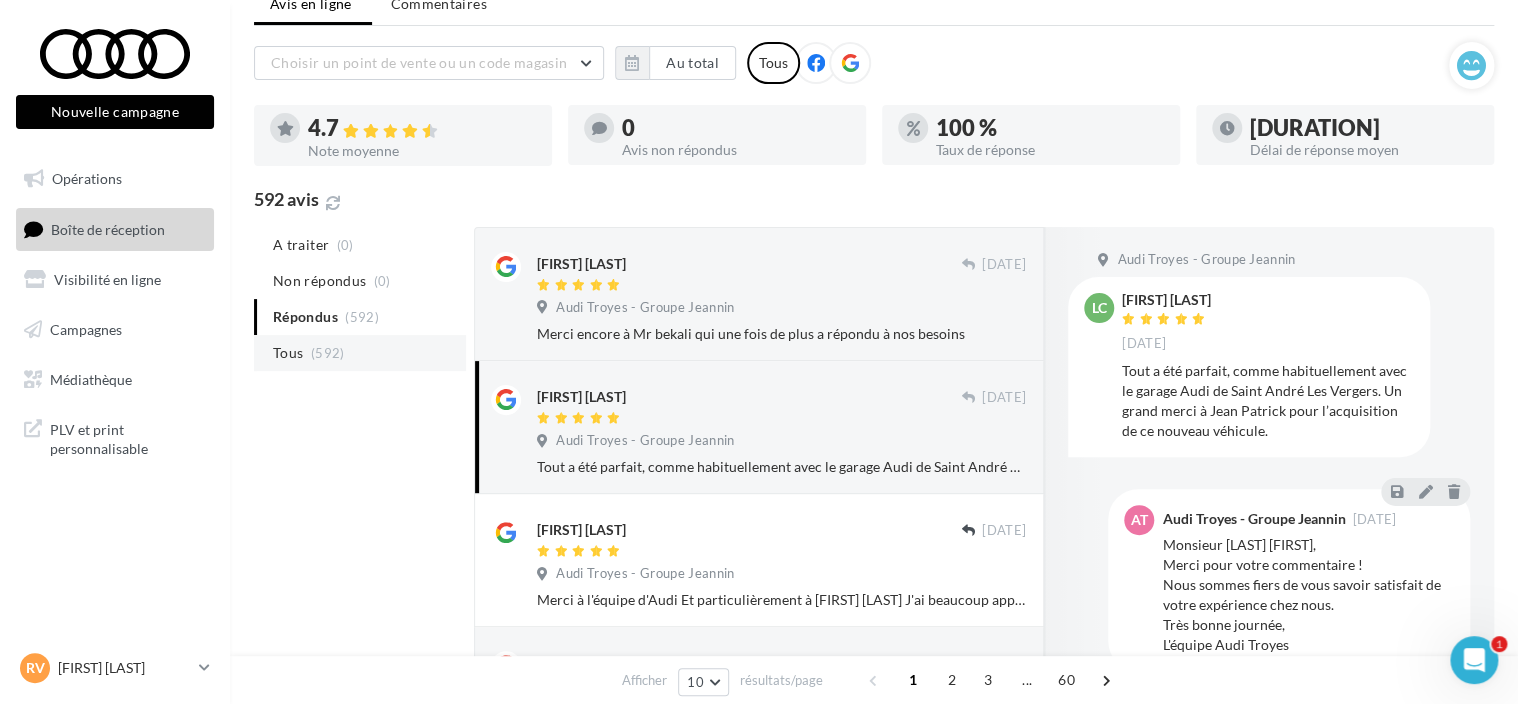 click on "Tous
(592)" at bounding box center (360, 353) 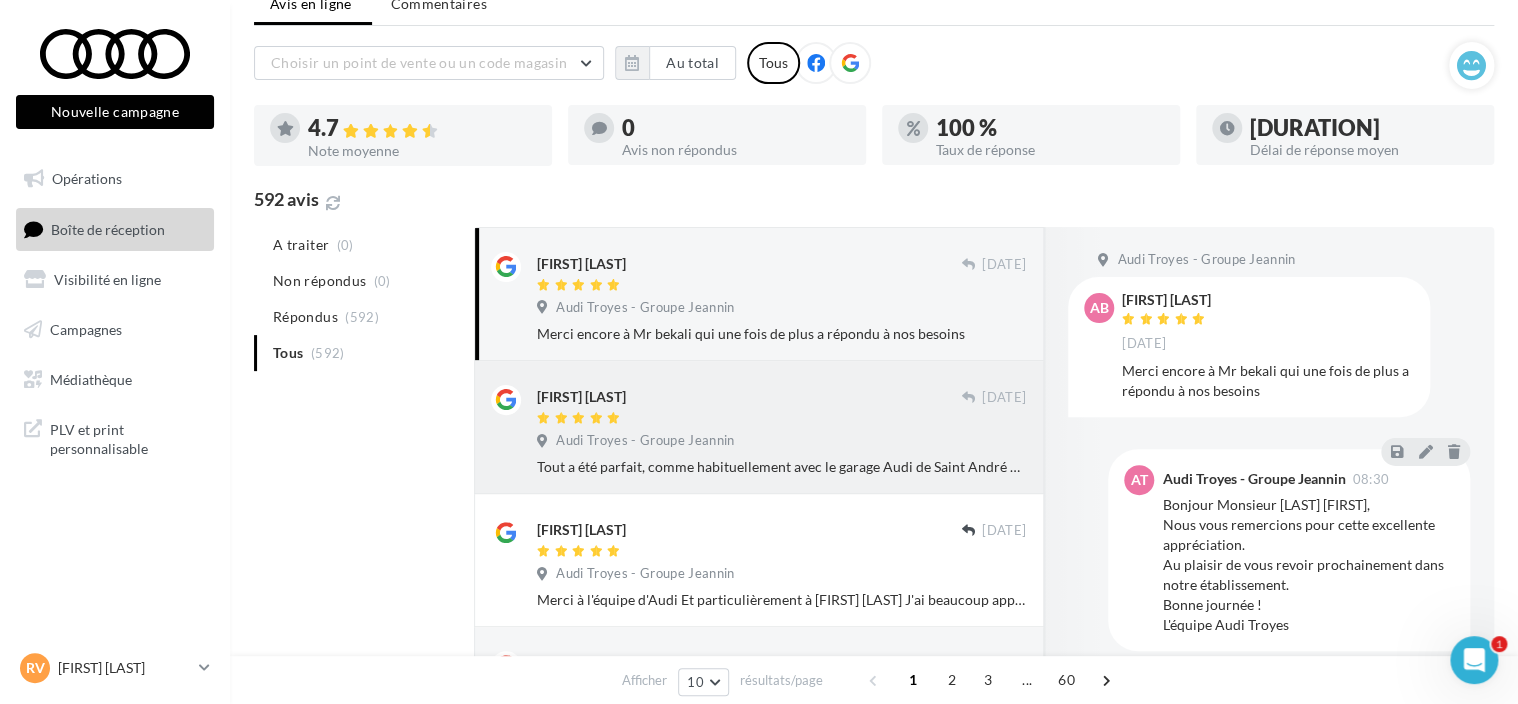 click on "Audi Troyes - Groupe Jeannin" at bounding box center (781, 443) 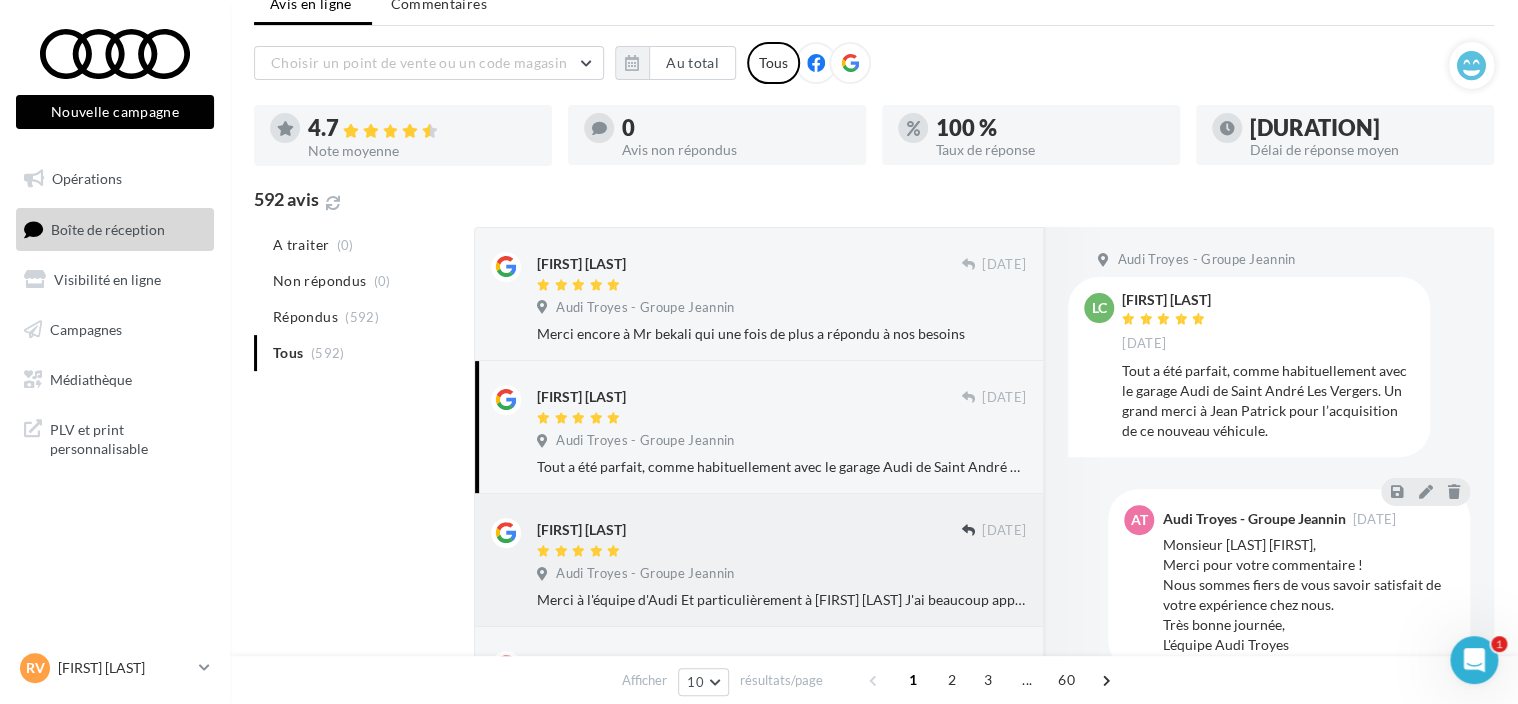 click at bounding box center [749, 552] 